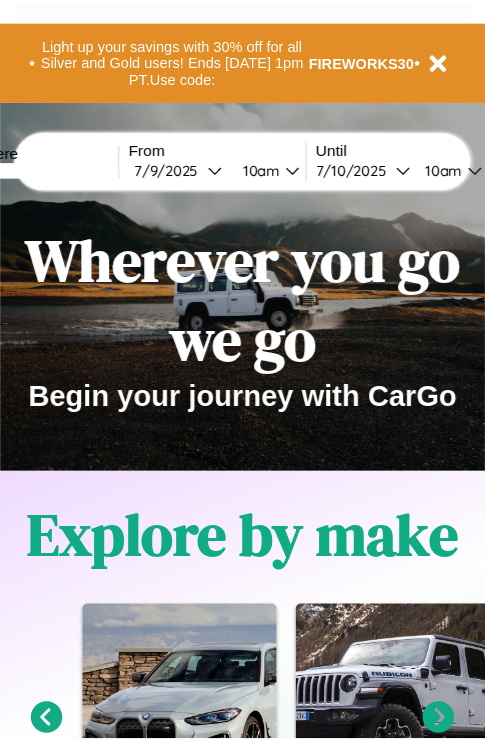 scroll, scrollTop: 0, scrollLeft: 0, axis: both 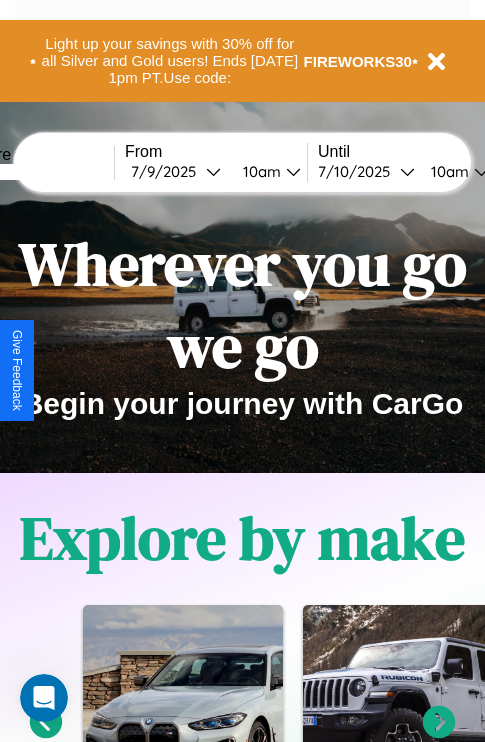 click at bounding box center (39, 172) 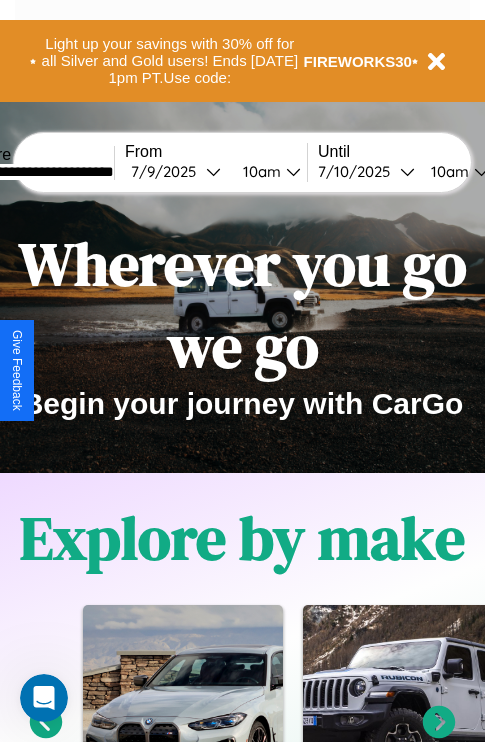 type on "**********" 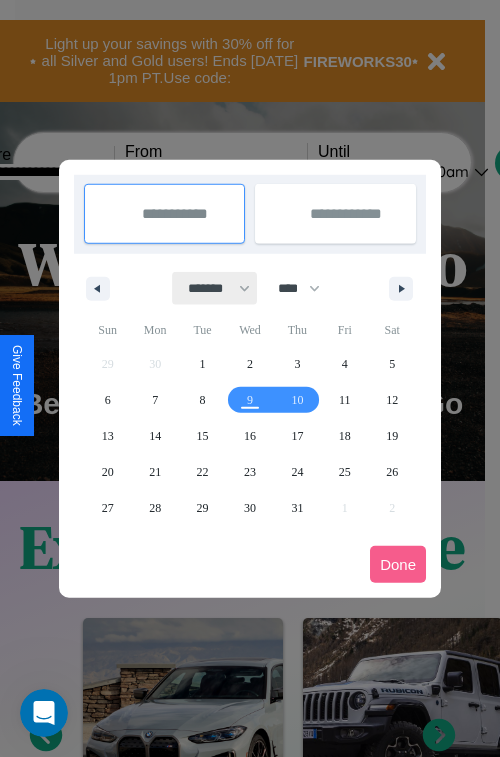 click on "******* ******** ***** ***** *** **** **** ****** ********* ******* ******** ********" at bounding box center (215, 288) 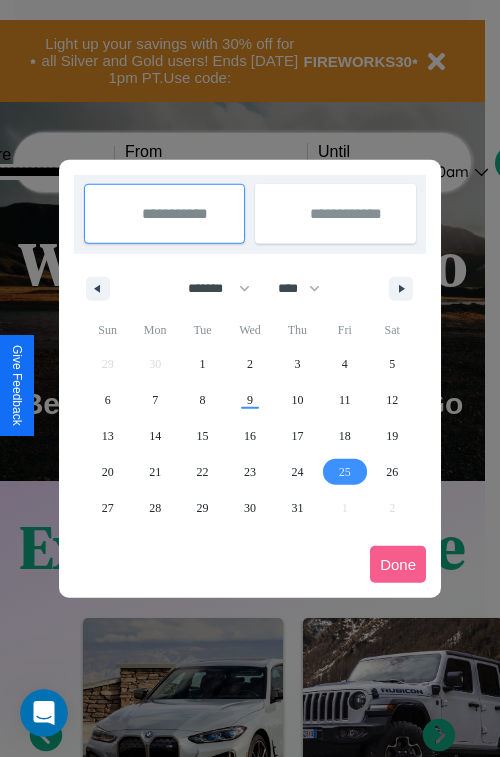 click on "25" at bounding box center (345, 472) 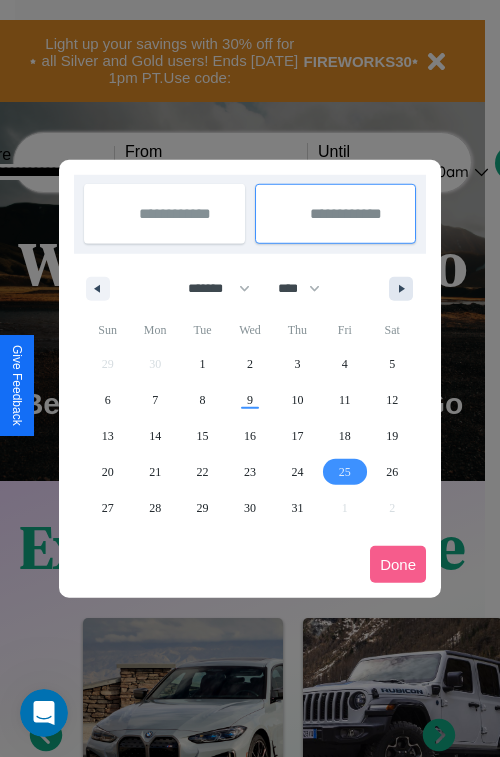 click at bounding box center [405, 289] 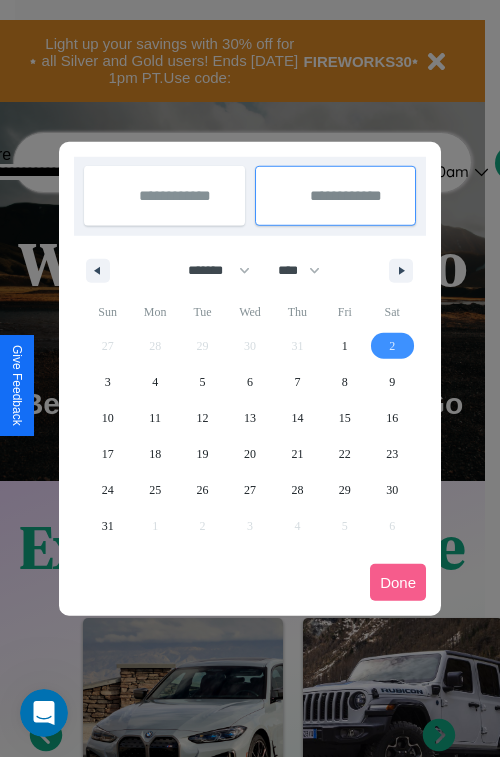 click on "2" at bounding box center (392, 346) 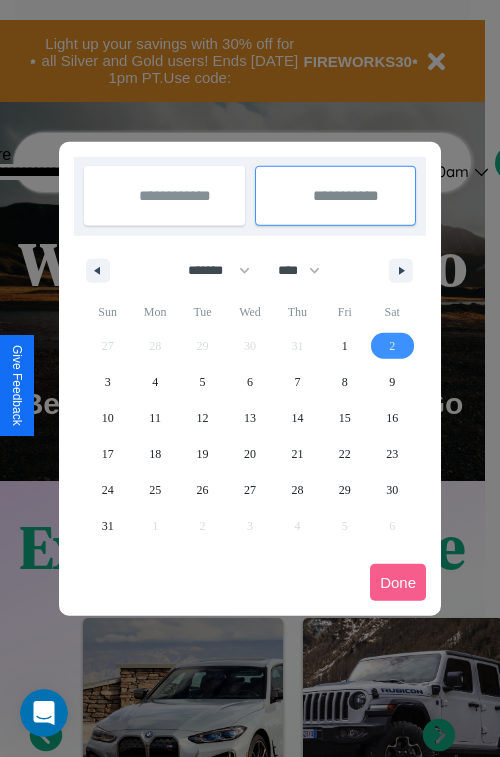 select on "*" 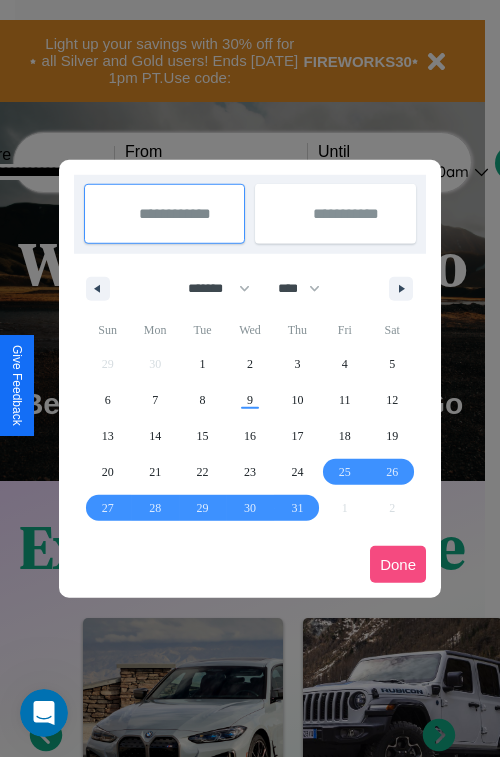 click on "Done" at bounding box center (398, 564) 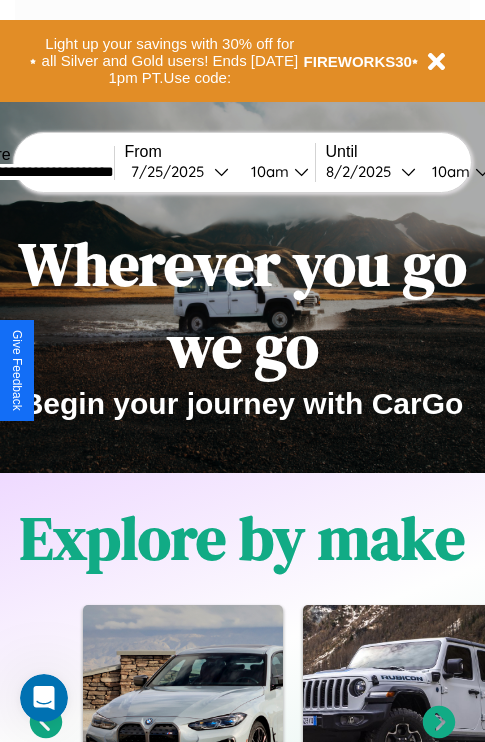 scroll, scrollTop: 0, scrollLeft: 73, axis: horizontal 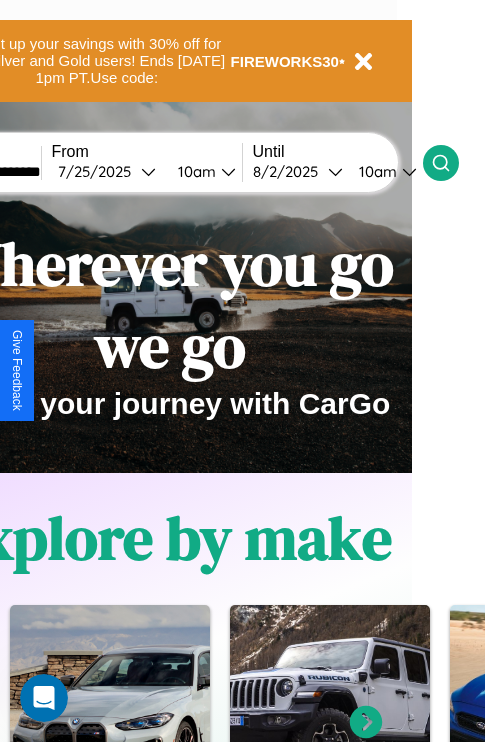 click 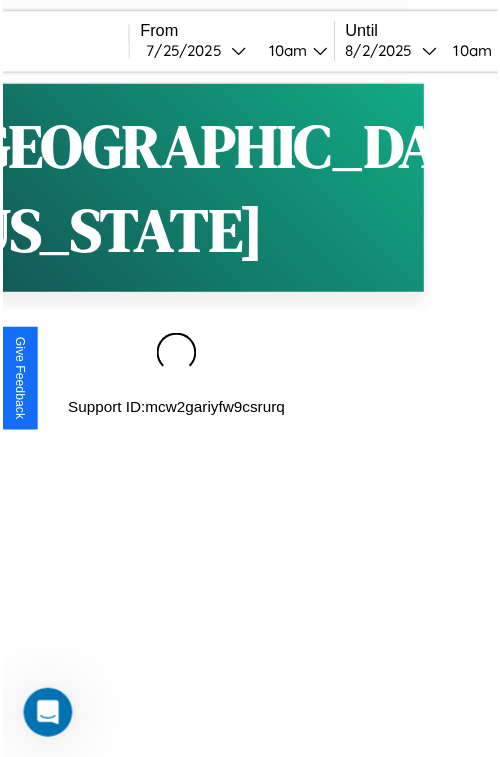 scroll, scrollTop: 0, scrollLeft: 0, axis: both 